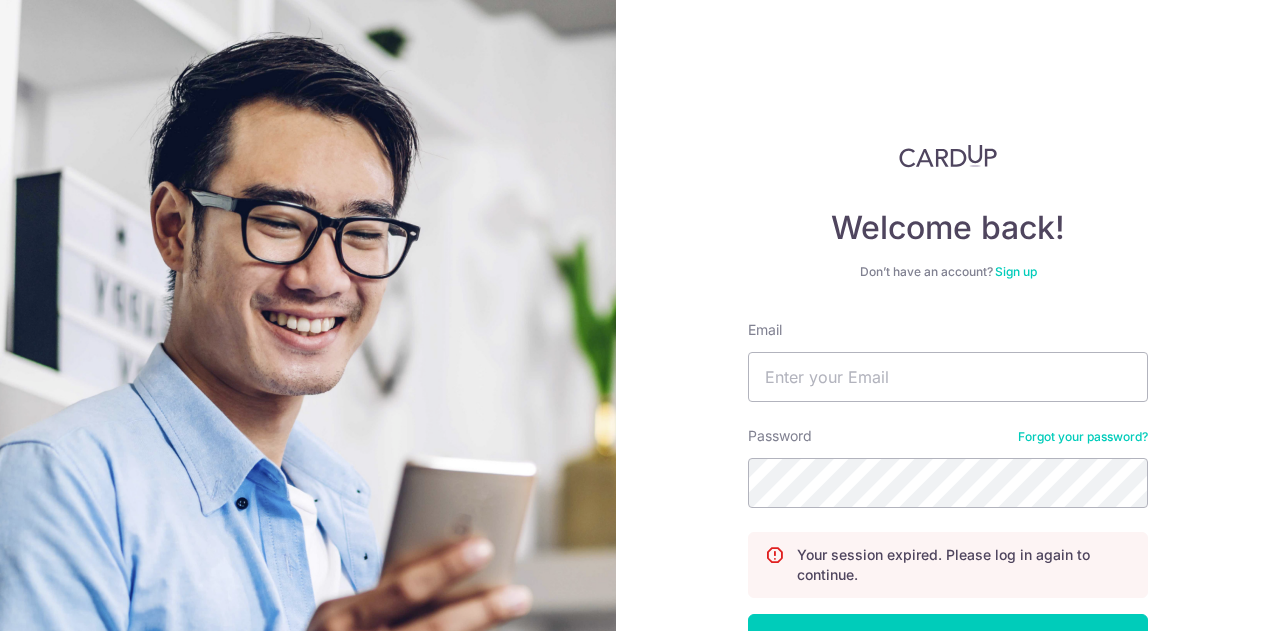 scroll, scrollTop: 0, scrollLeft: 0, axis: both 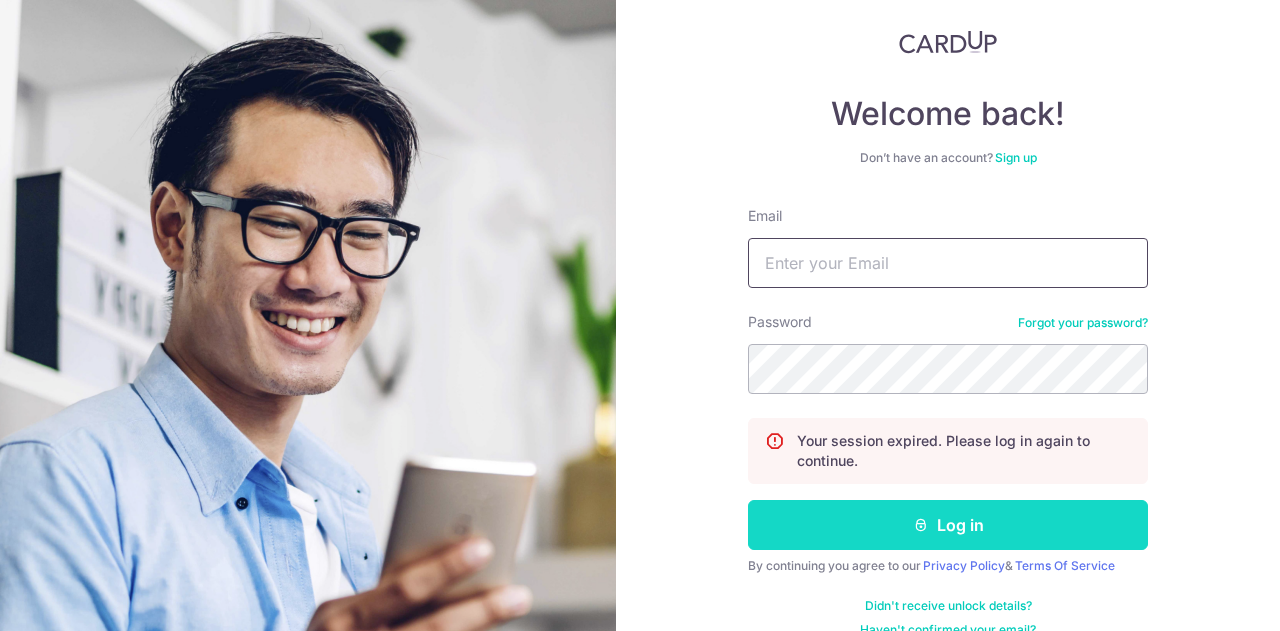 type on "chuin_kit@hotmail.com" 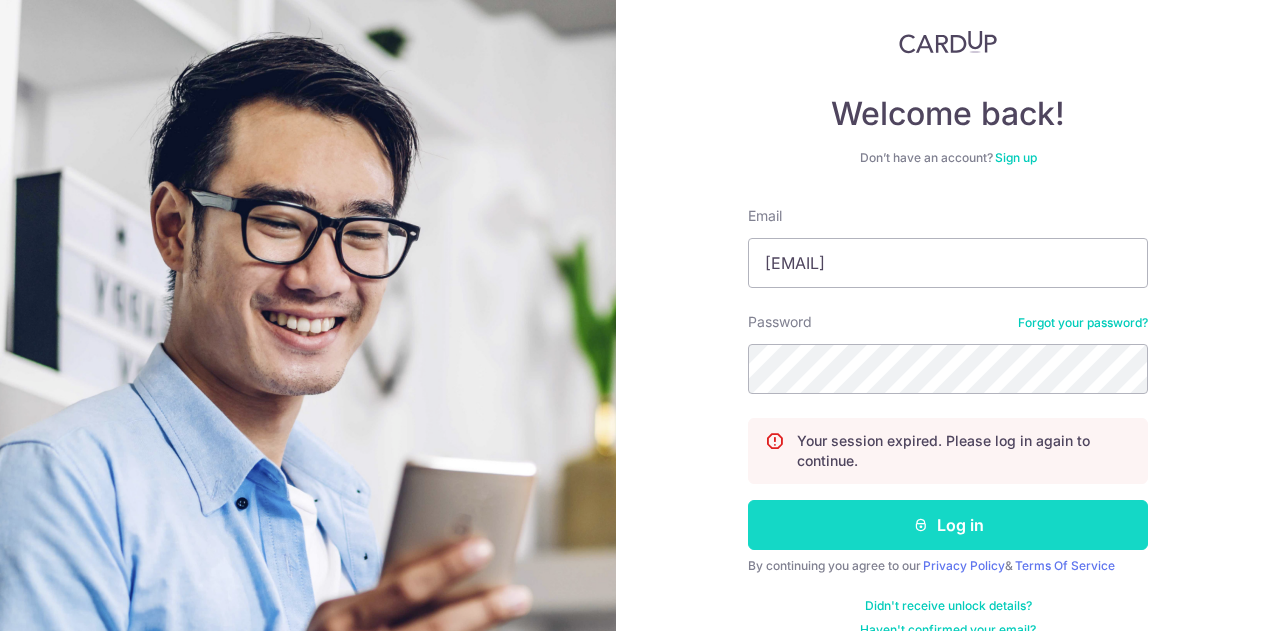 click on "Log in" at bounding box center [948, 525] 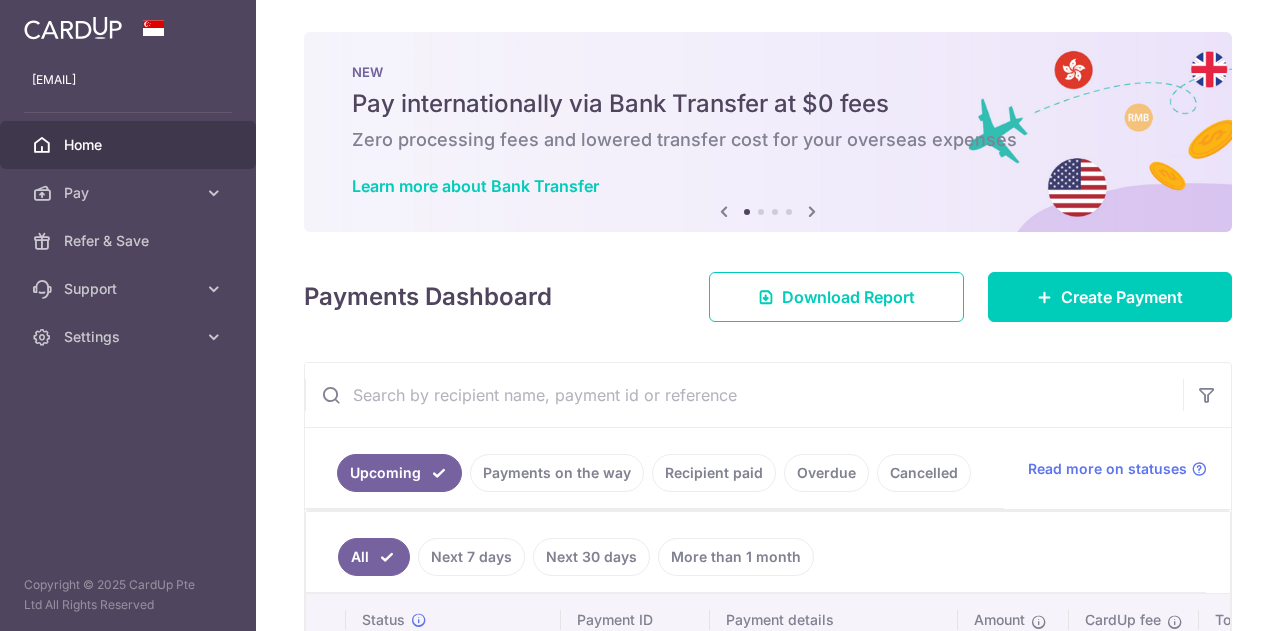 scroll, scrollTop: 0, scrollLeft: 0, axis: both 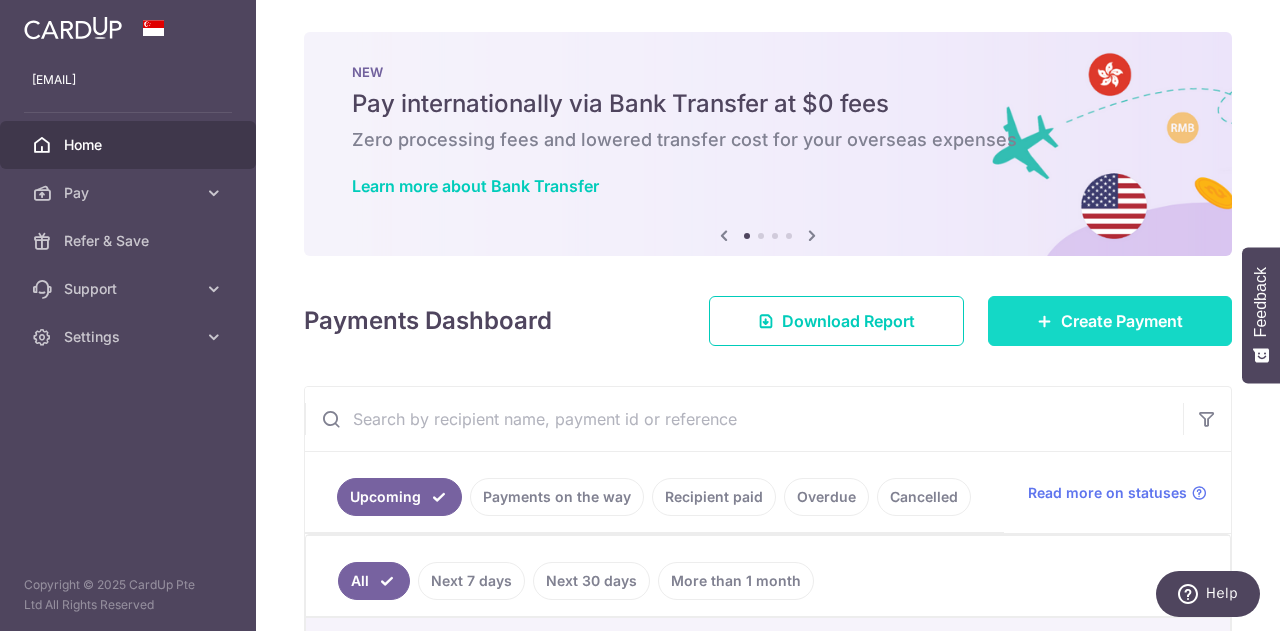 click on "Create Payment" at bounding box center [1122, 321] 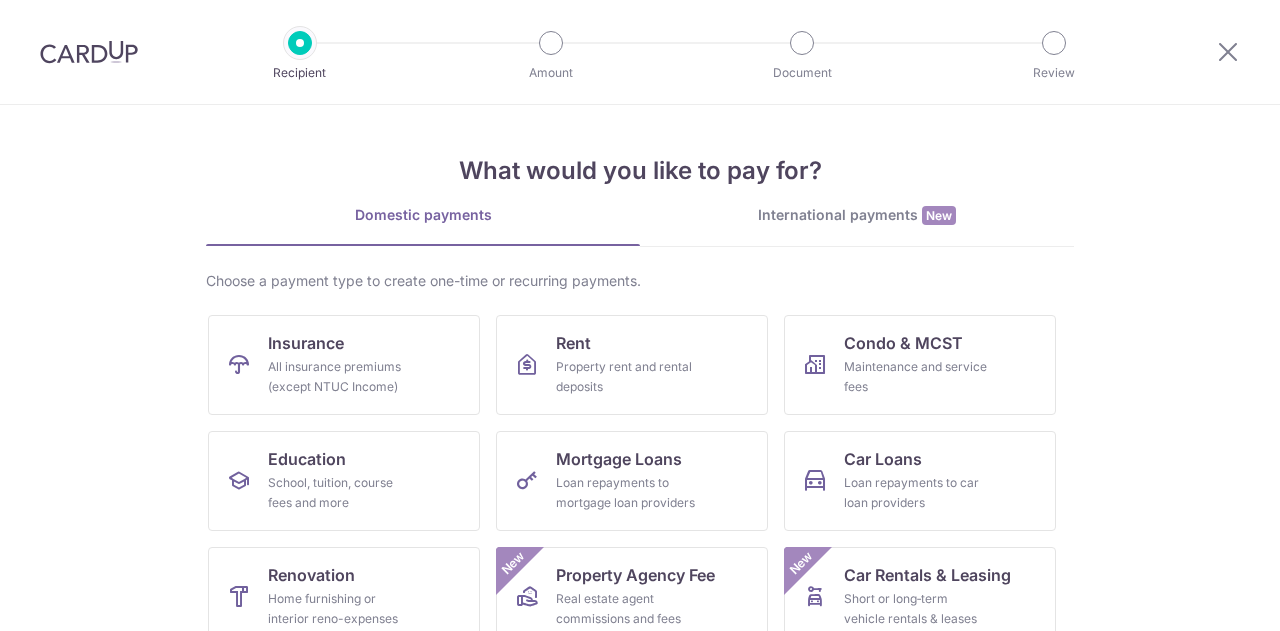 scroll, scrollTop: 0, scrollLeft: 0, axis: both 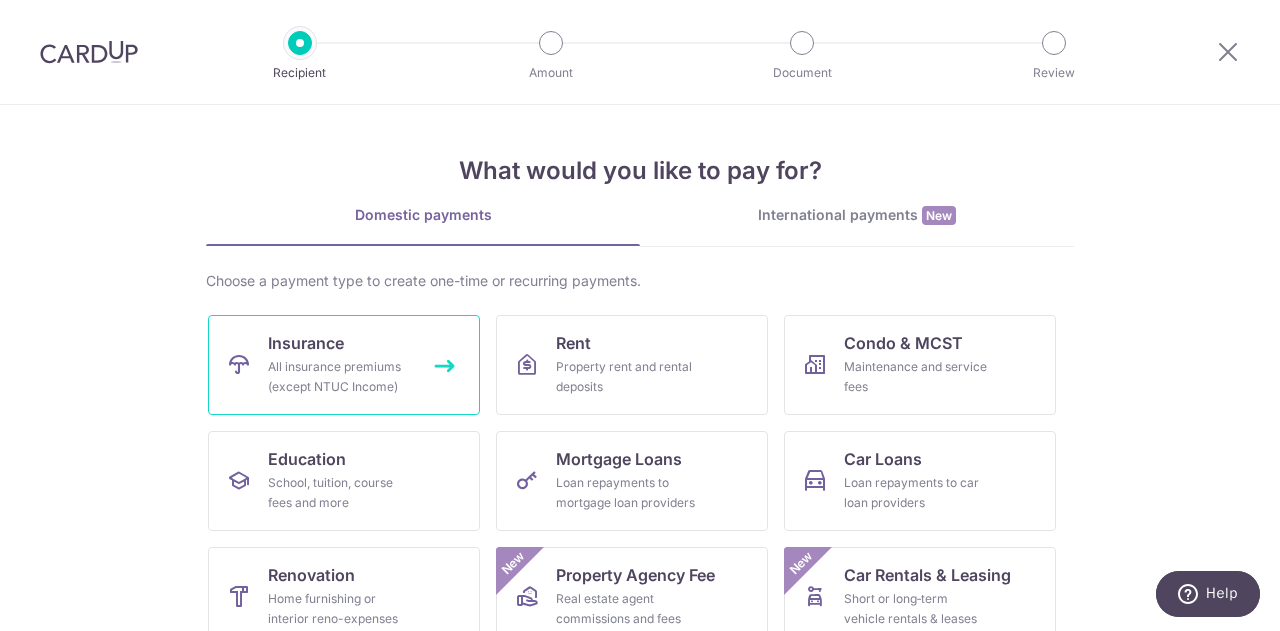 click on "All insurance premiums (except NTUC Income)" at bounding box center [340, 377] 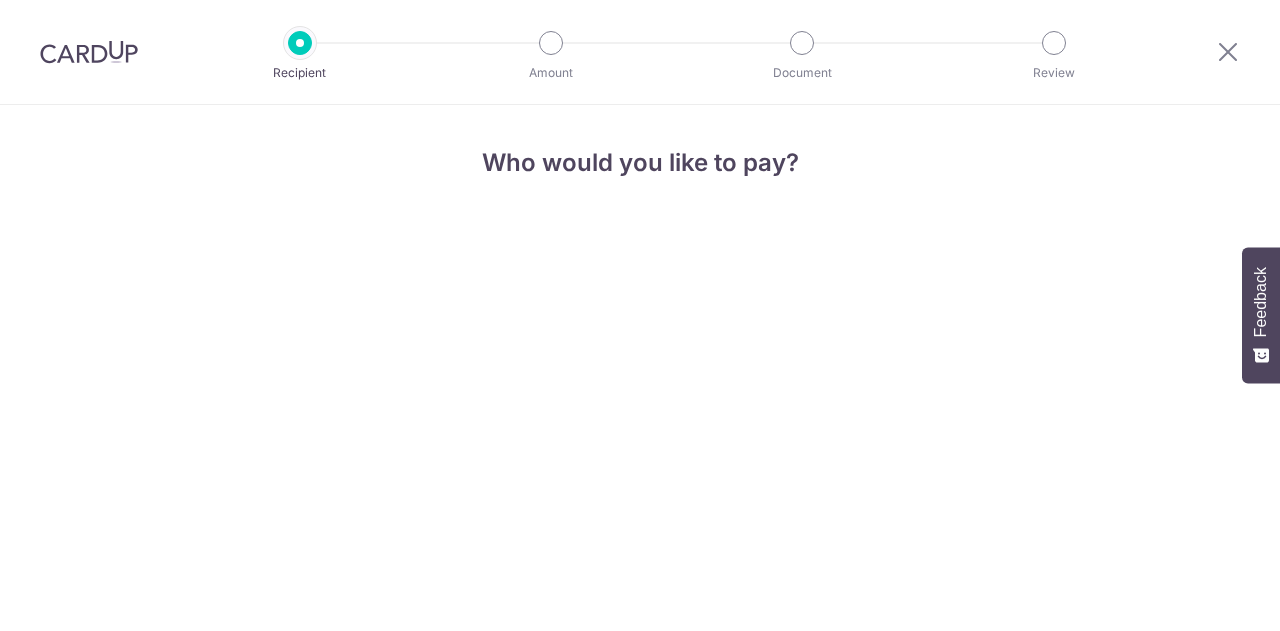 scroll, scrollTop: 0, scrollLeft: 0, axis: both 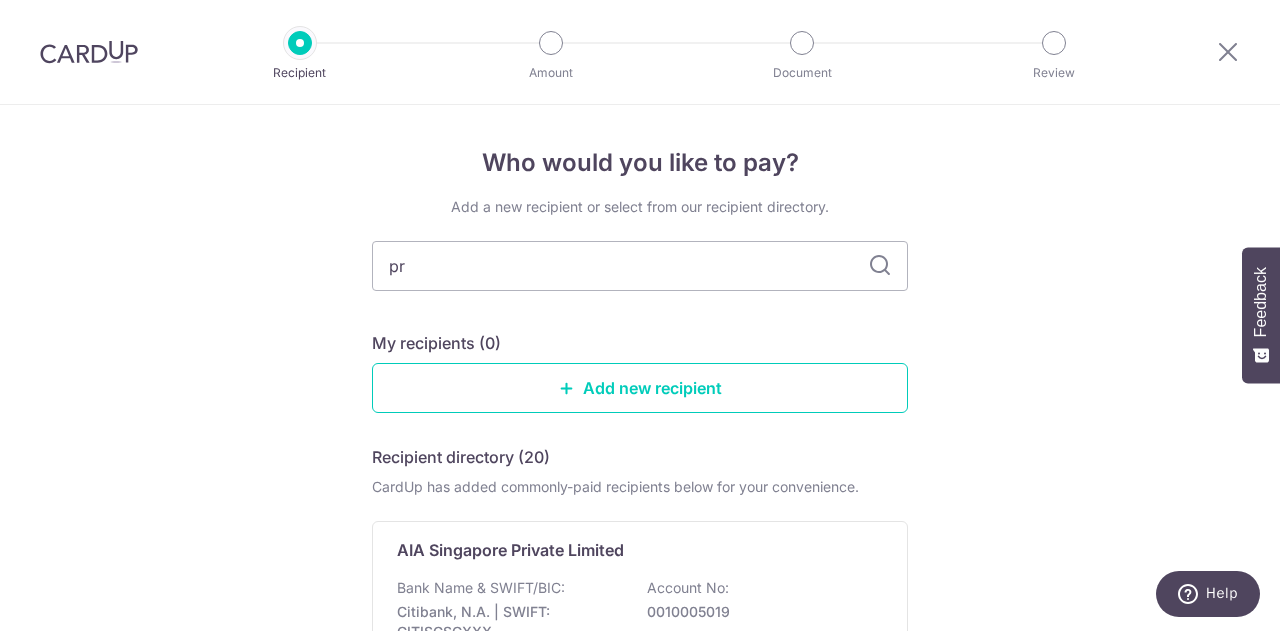 type on "pru" 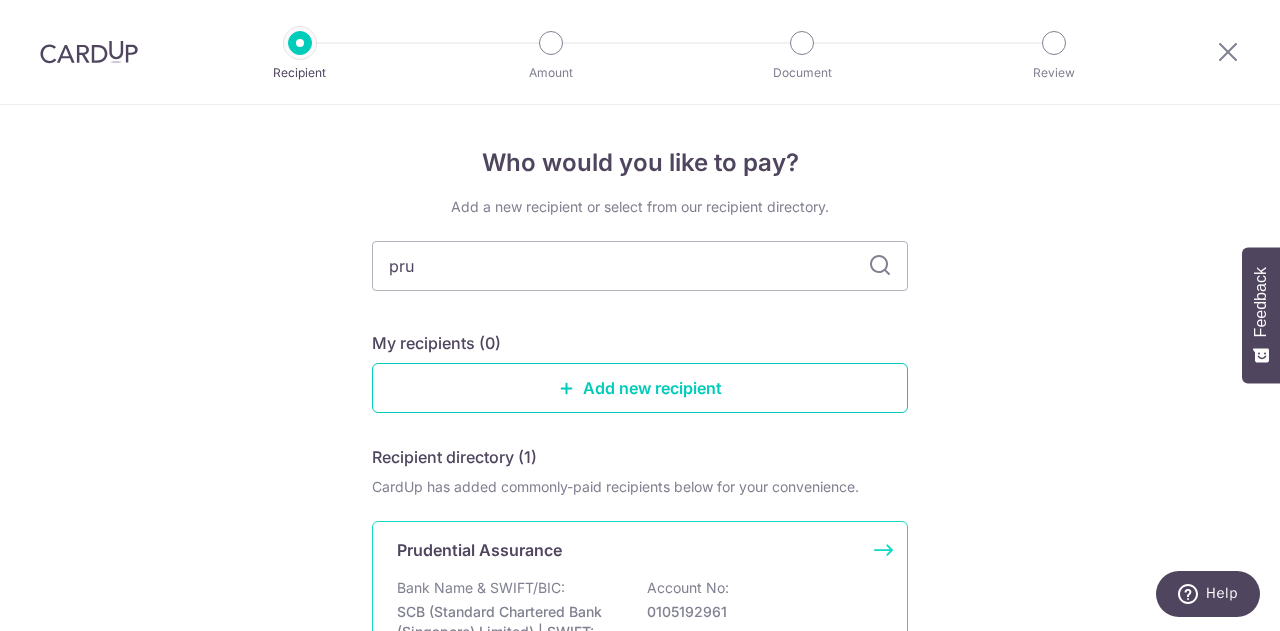 click on "Prudential Assurance" at bounding box center (479, 550) 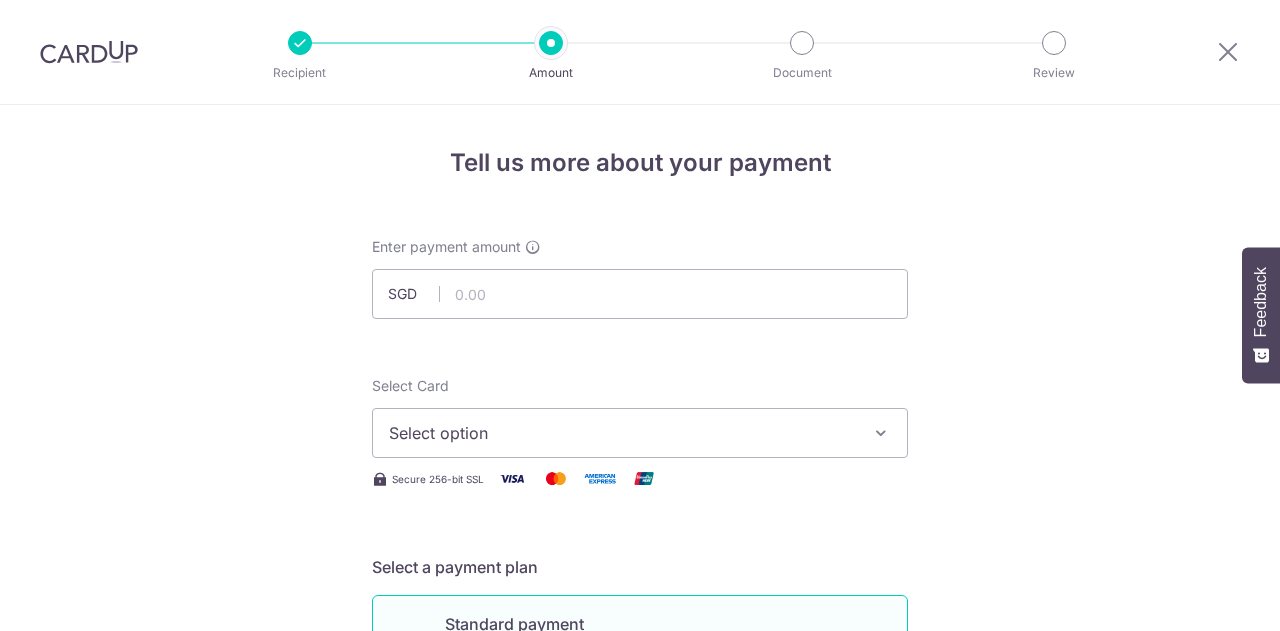 scroll, scrollTop: 0, scrollLeft: 0, axis: both 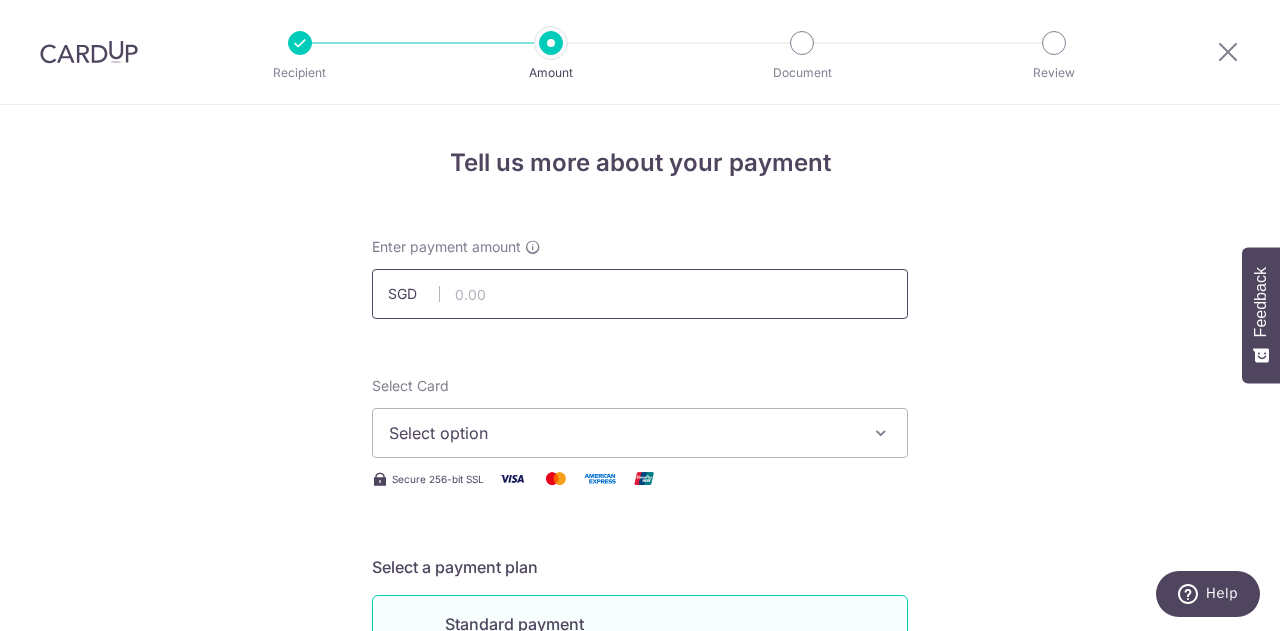 click at bounding box center (640, 294) 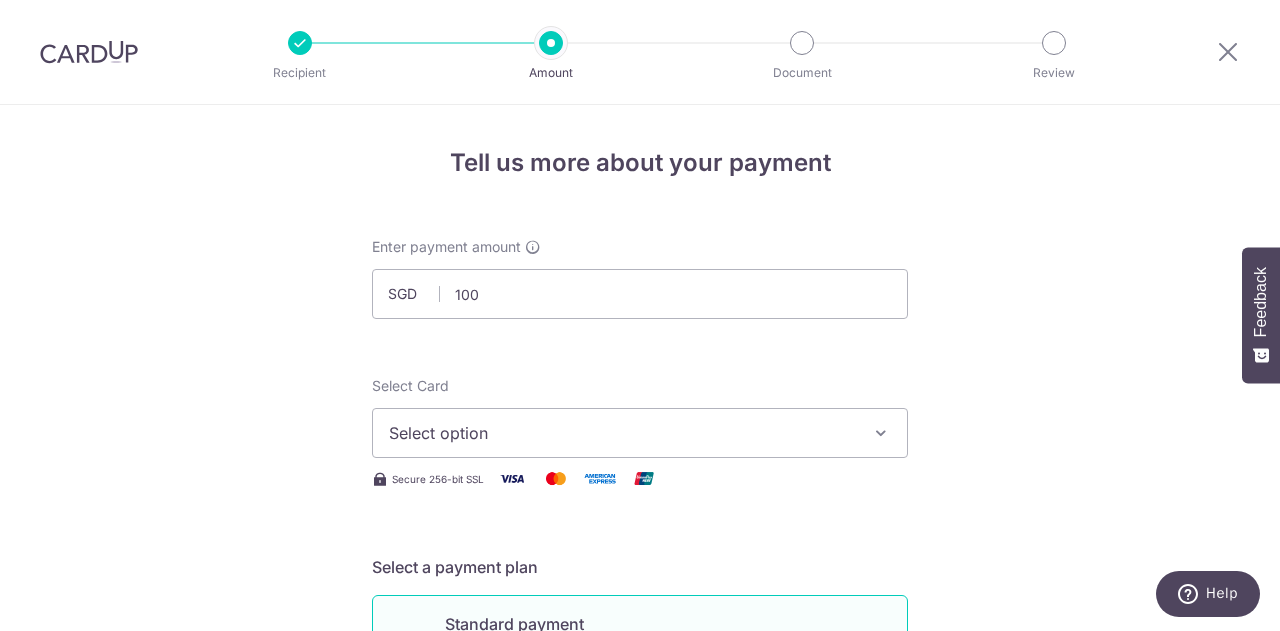 type on "100.00" 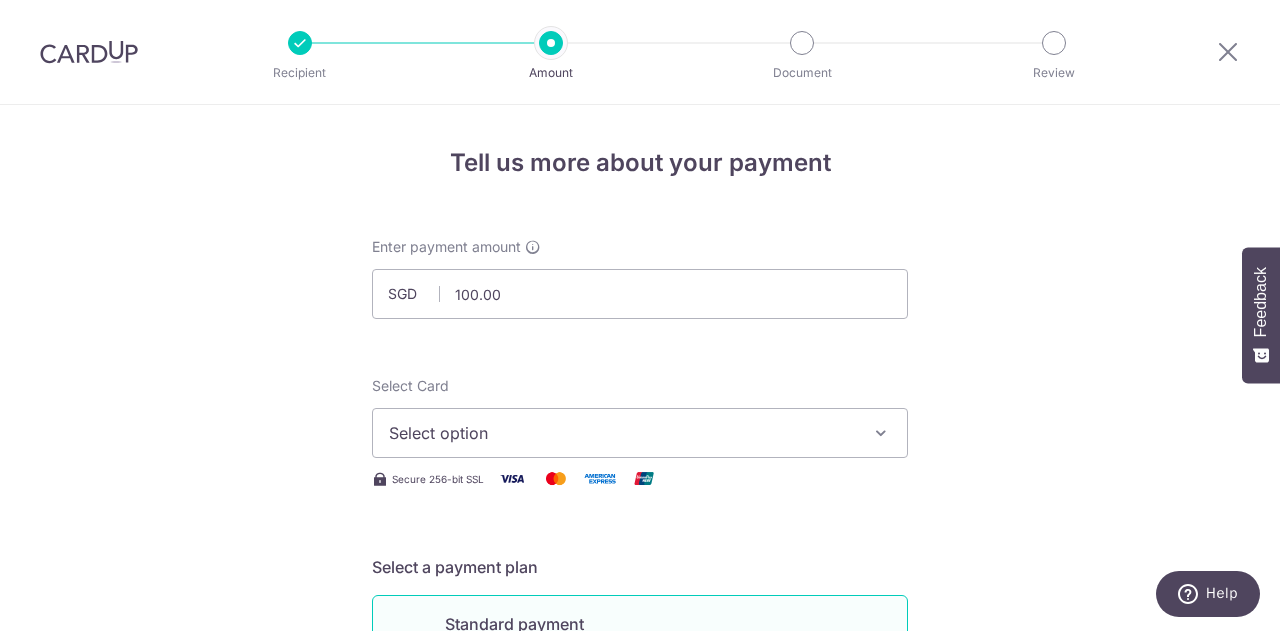click on "Select option" at bounding box center (640, 433) 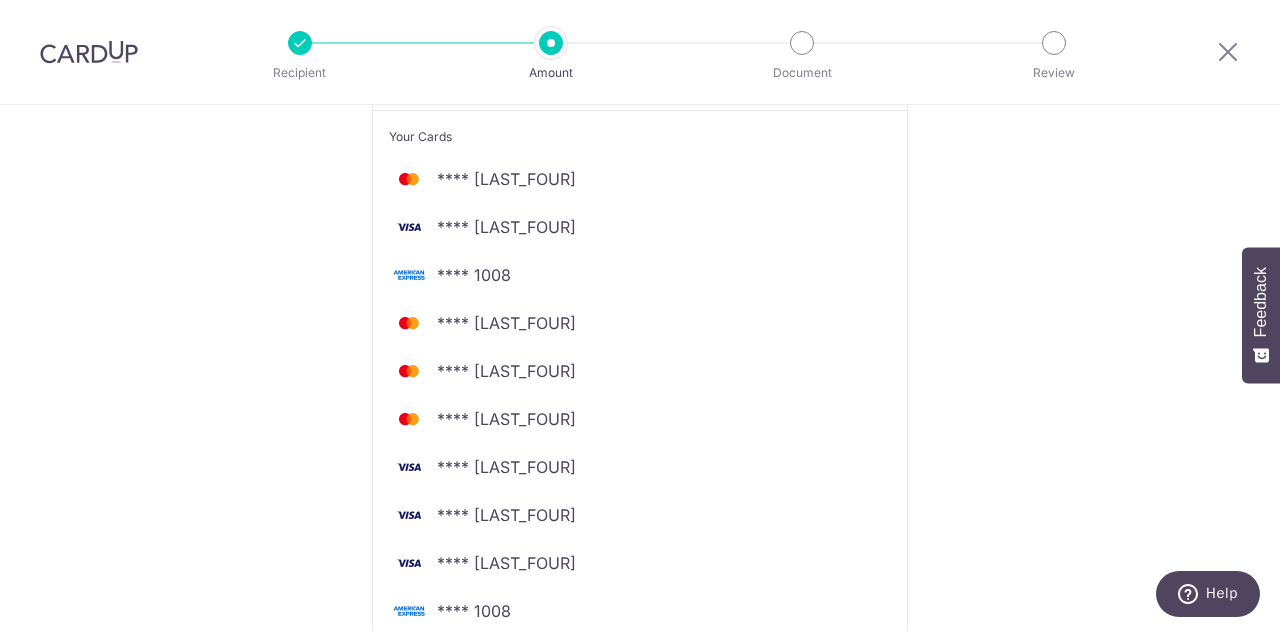 scroll, scrollTop: 407, scrollLeft: 0, axis: vertical 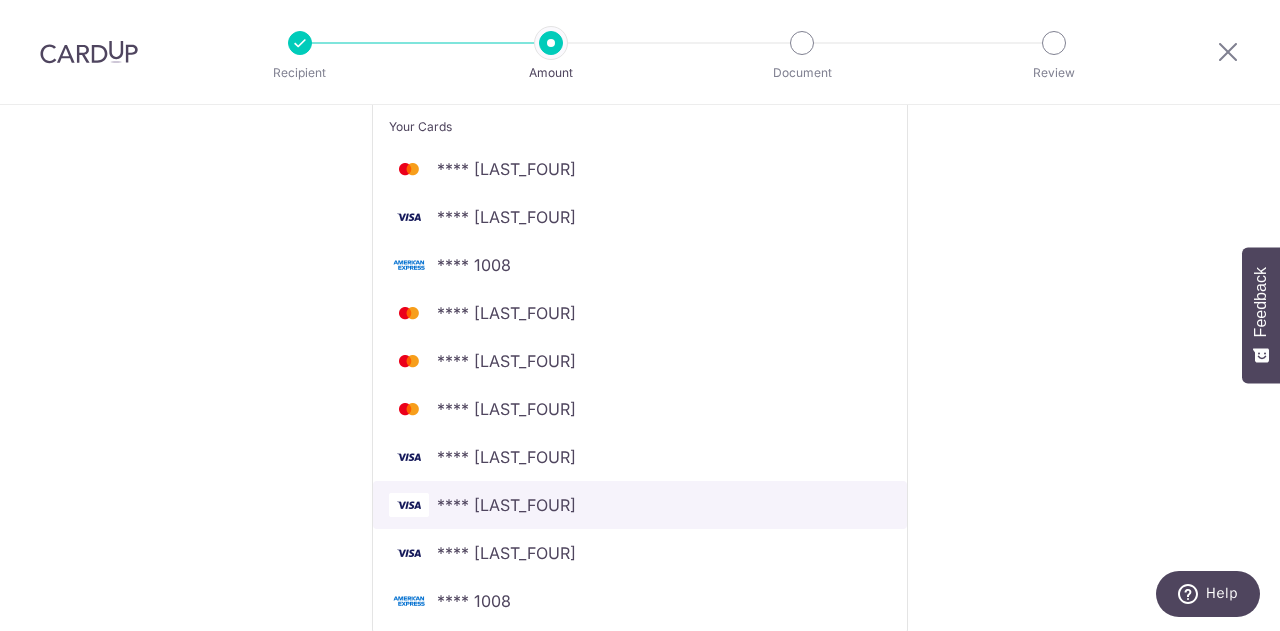 click on "**** 6567" at bounding box center [640, 505] 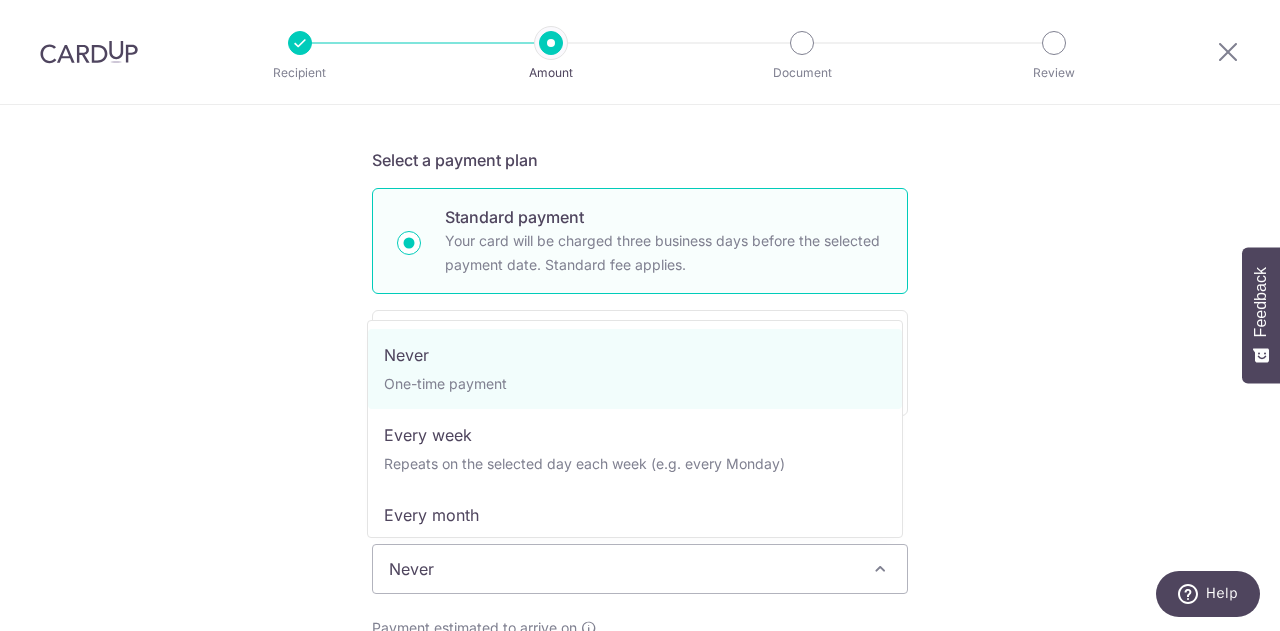 click on "Never" at bounding box center (640, 569) 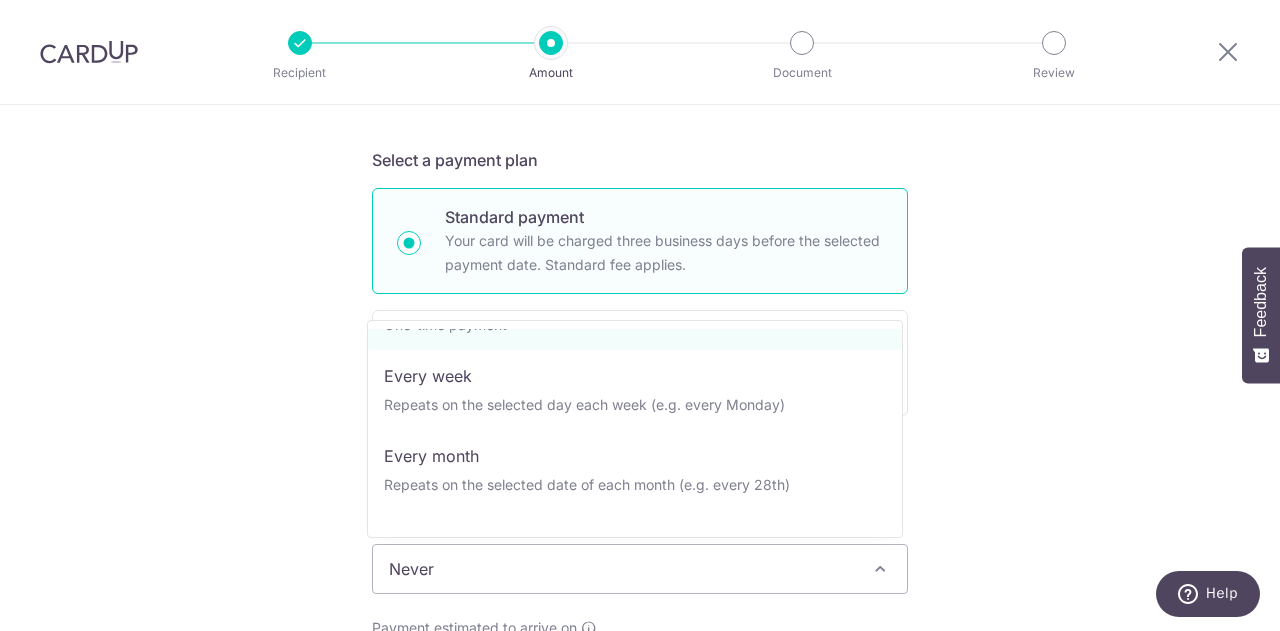scroll, scrollTop: 0, scrollLeft: 0, axis: both 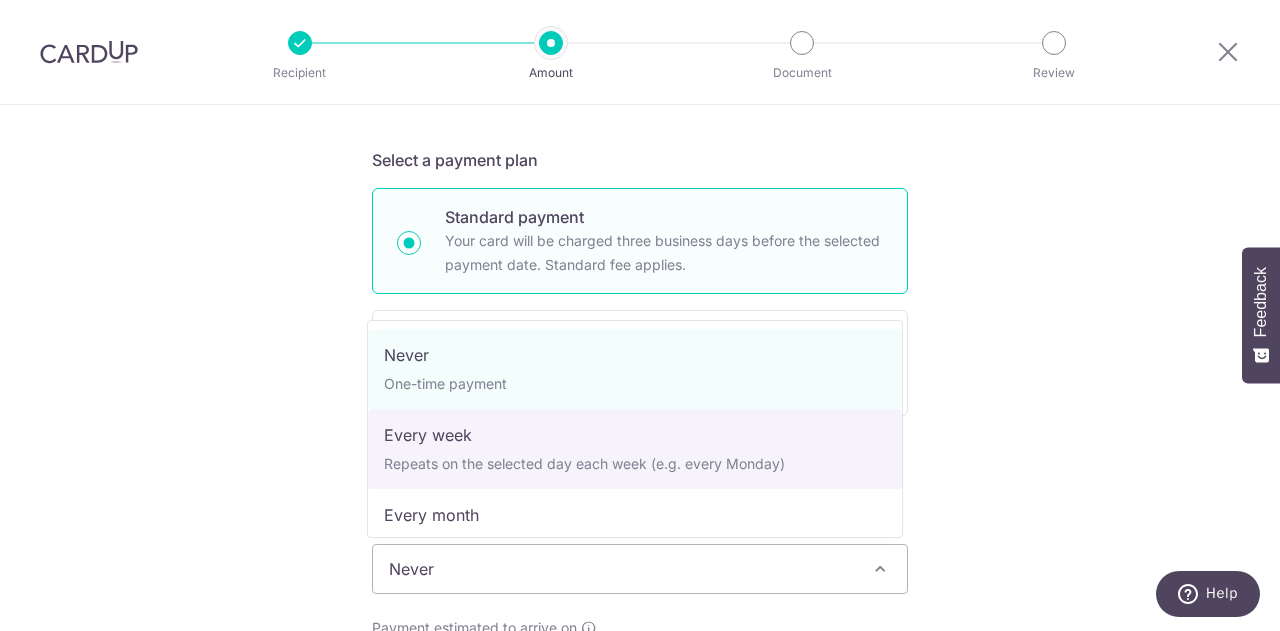 select on "2" 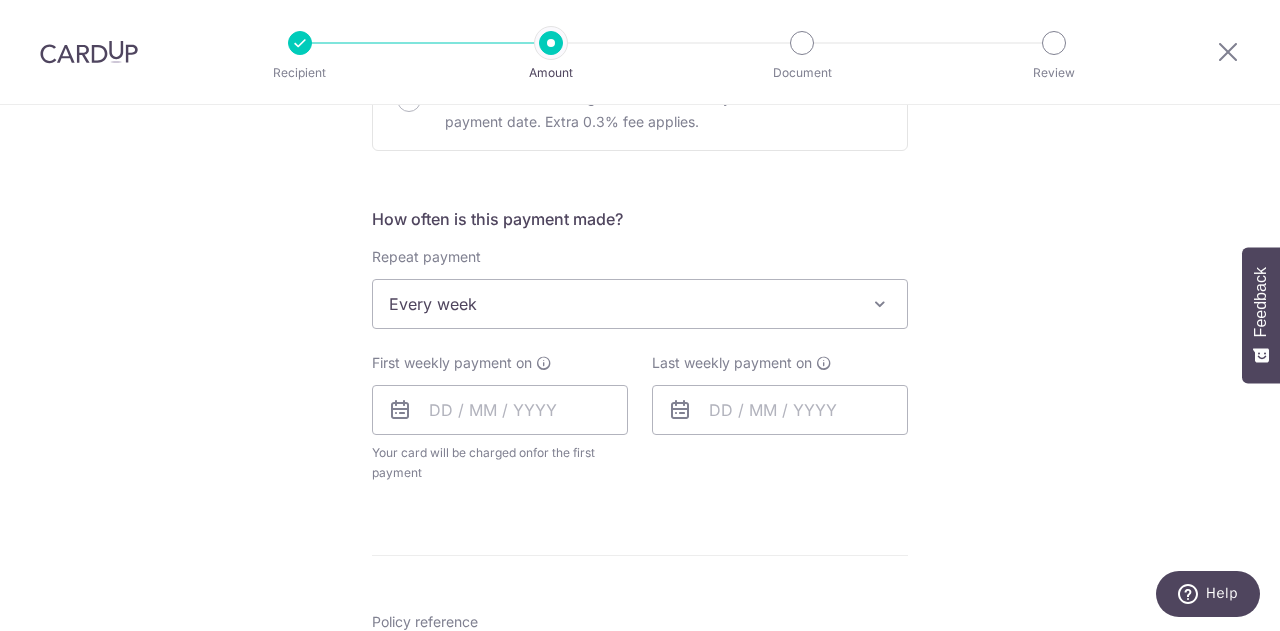 scroll, scrollTop: 673, scrollLeft: 0, axis: vertical 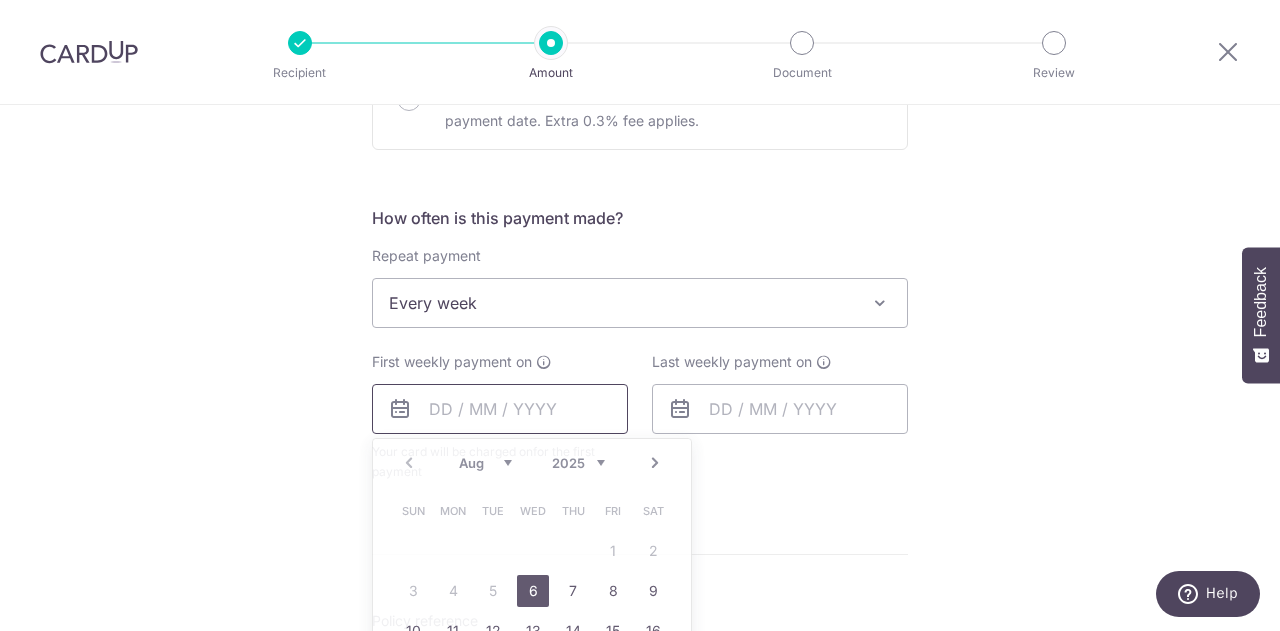 click at bounding box center (500, 409) 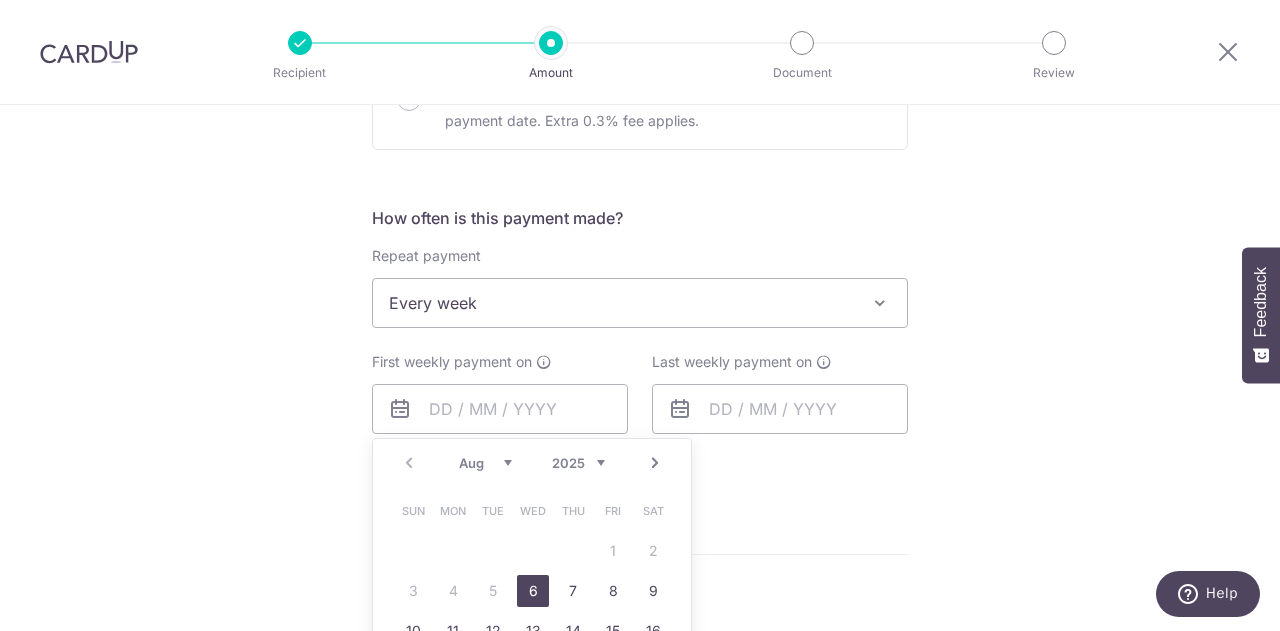 click on "6" at bounding box center (533, 591) 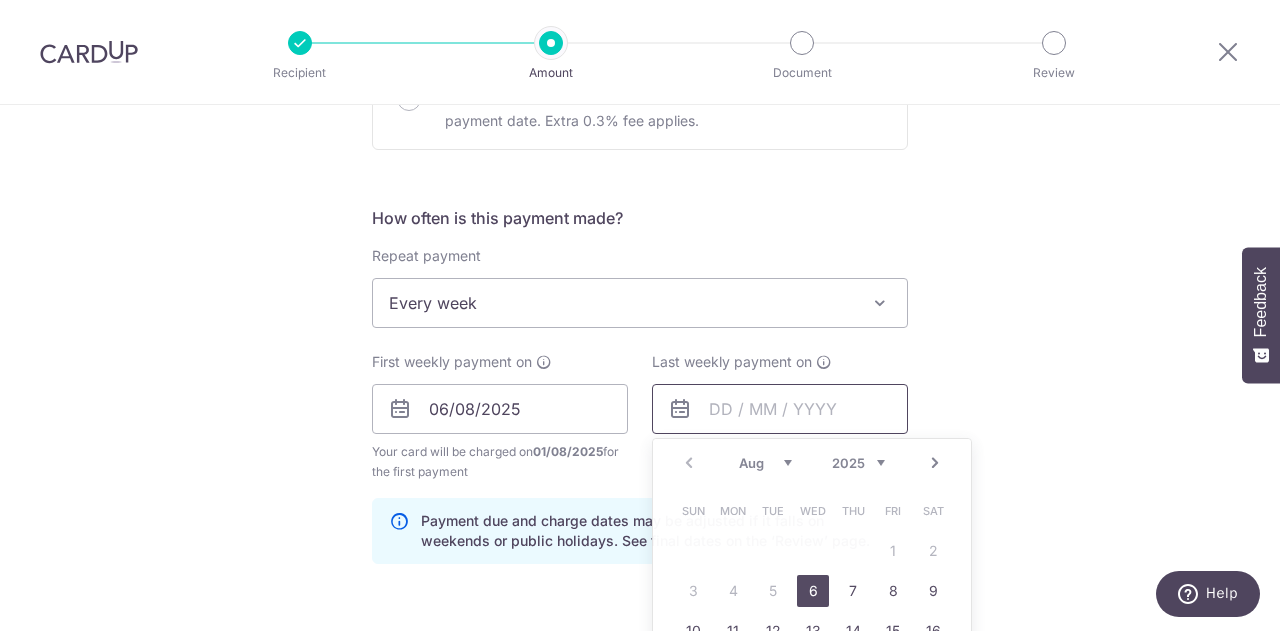 click at bounding box center [780, 409] 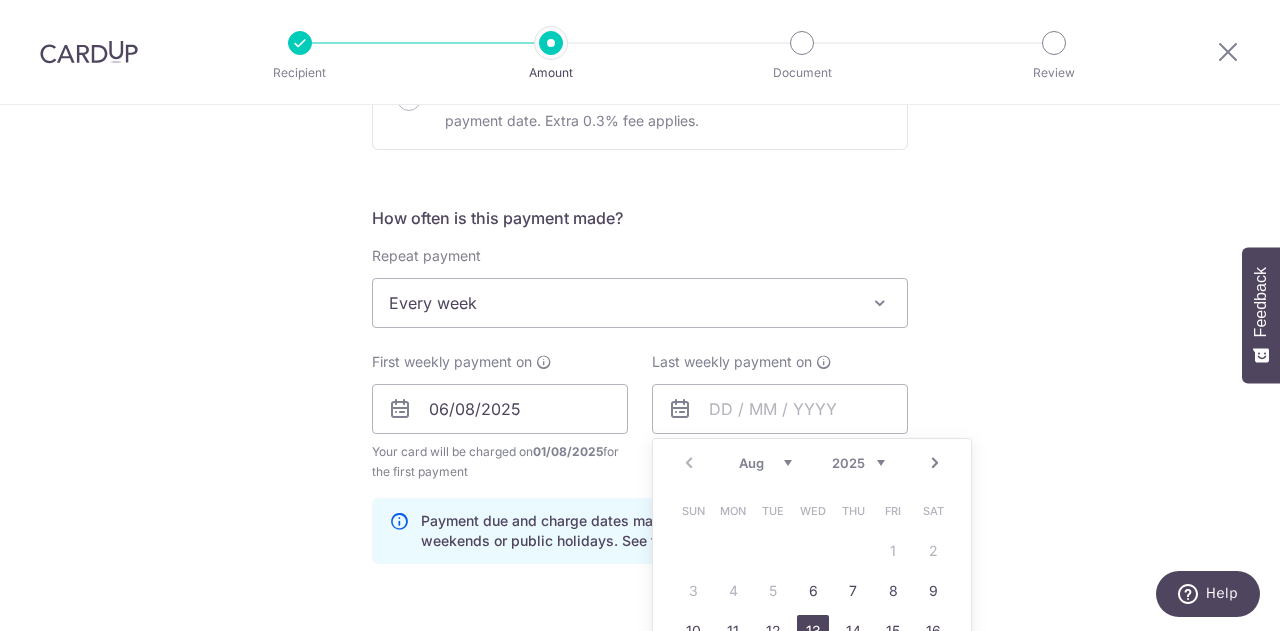 click on "13" at bounding box center [813, 631] 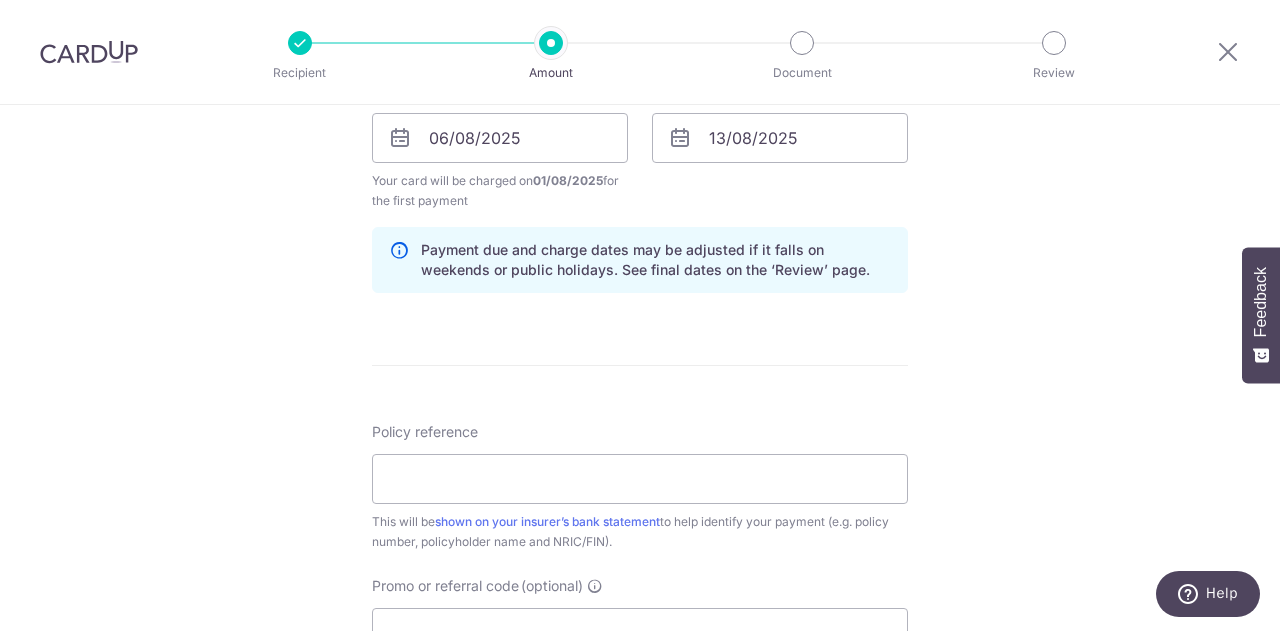 scroll, scrollTop: 950, scrollLeft: 0, axis: vertical 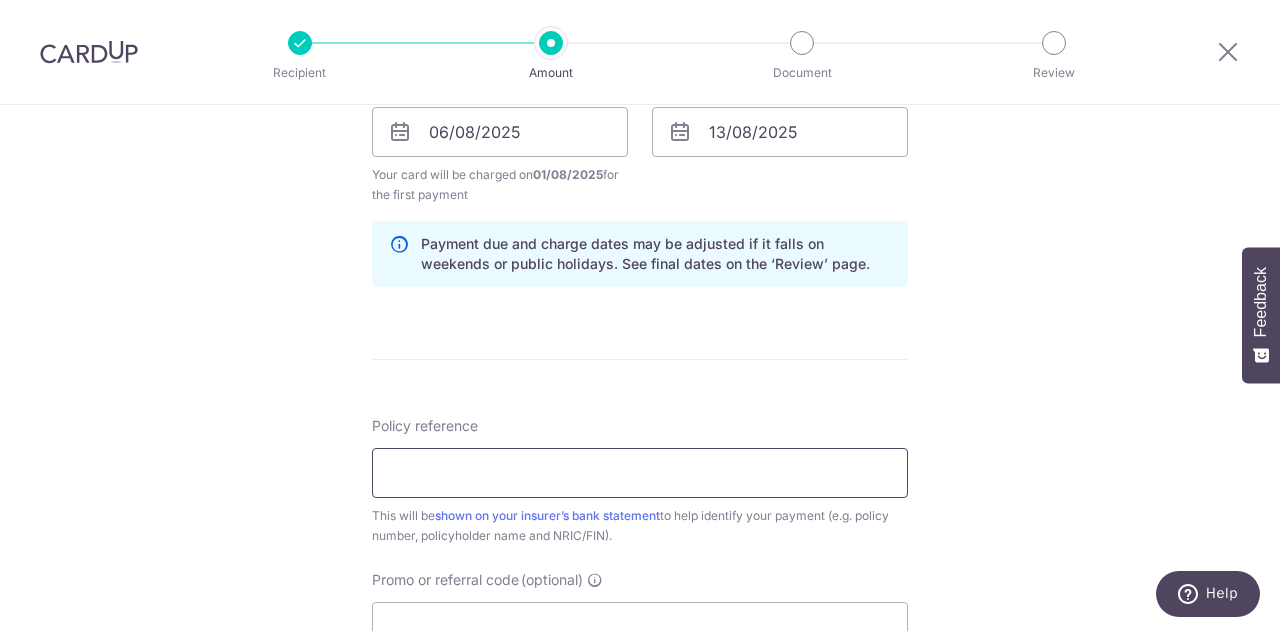 click on "Policy reference" at bounding box center (640, 473) 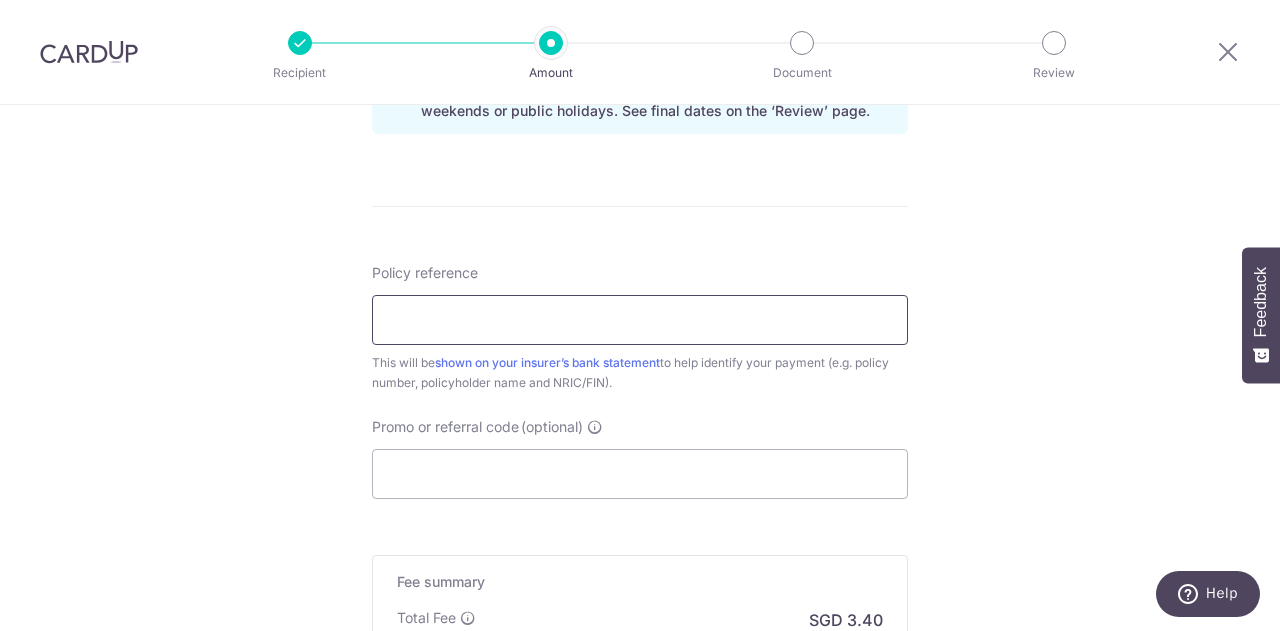 scroll, scrollTop: 1128, scrollLeft: 0, axis: vertical 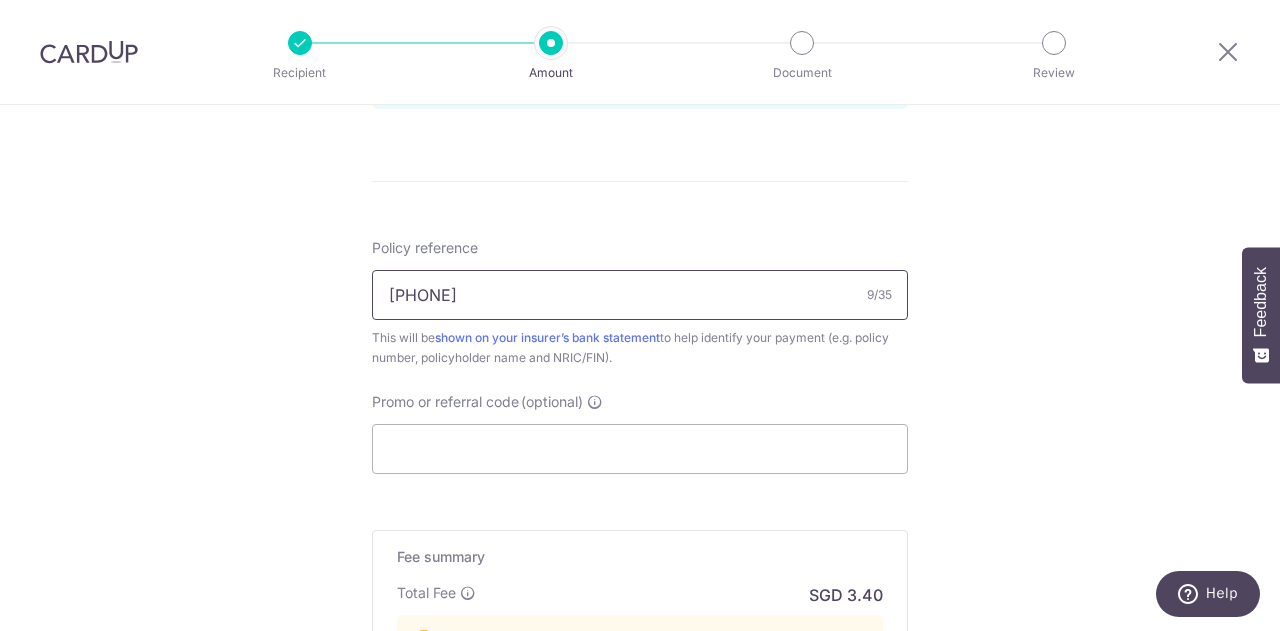 type on "969644000" 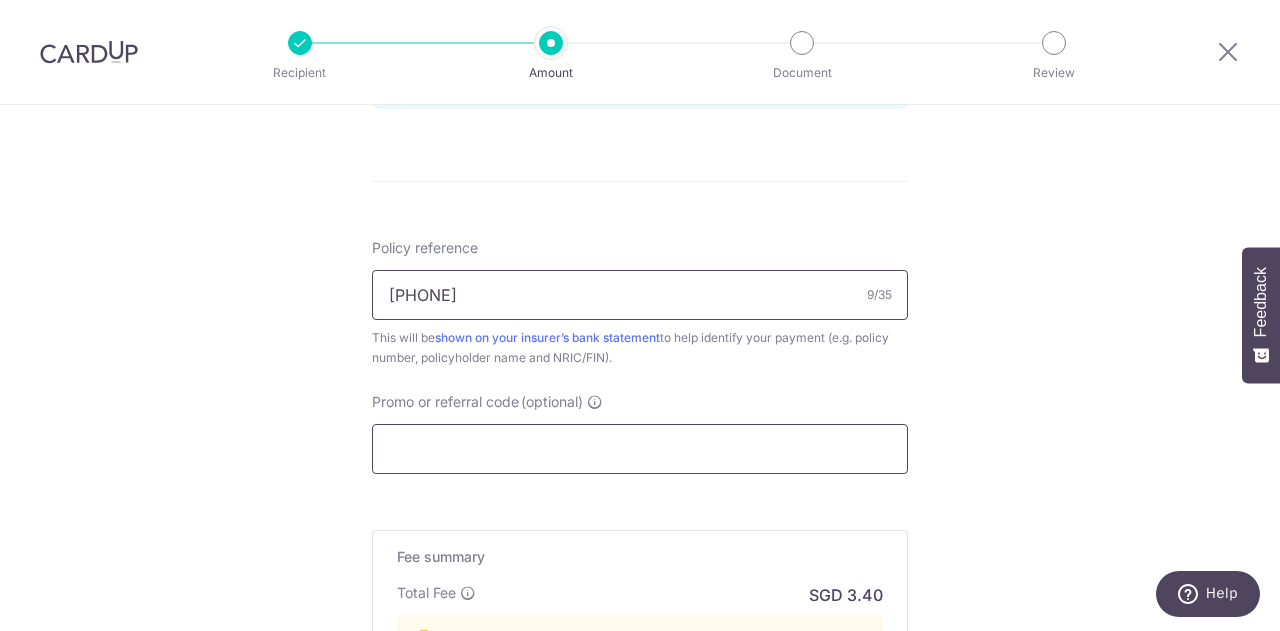 click on "Promo or referral code
(optional)" at bounding box center [640, 449] 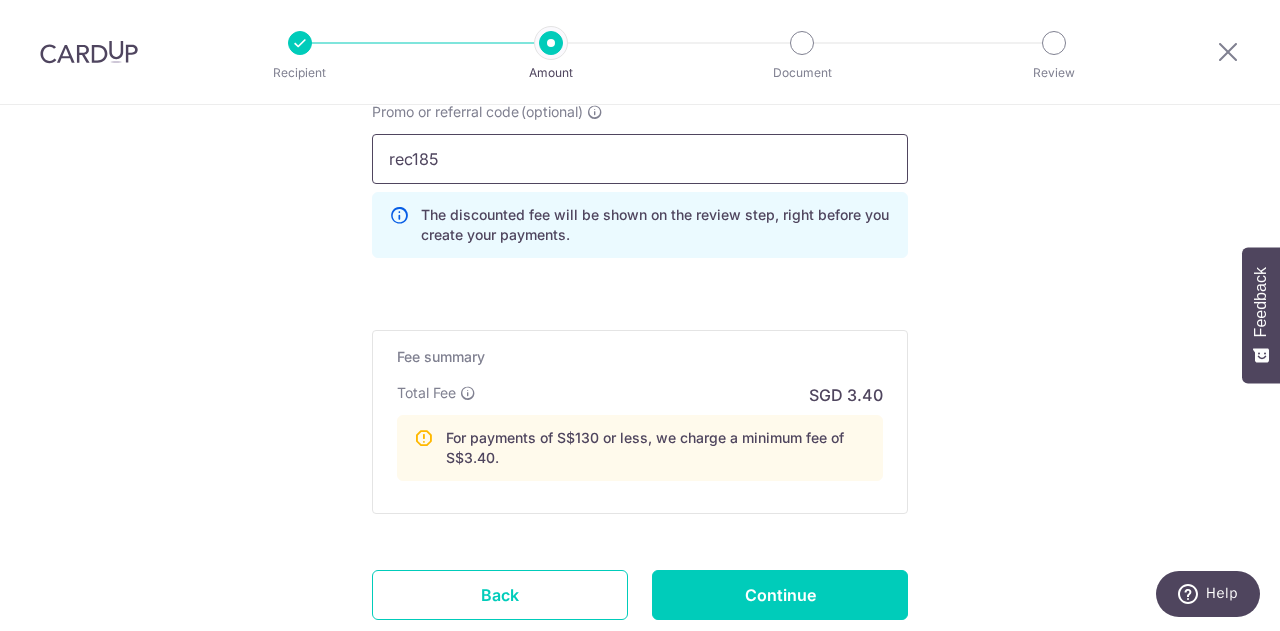 scroll, scrollTop: 1550, scrollLeft: 0, axis: vertical 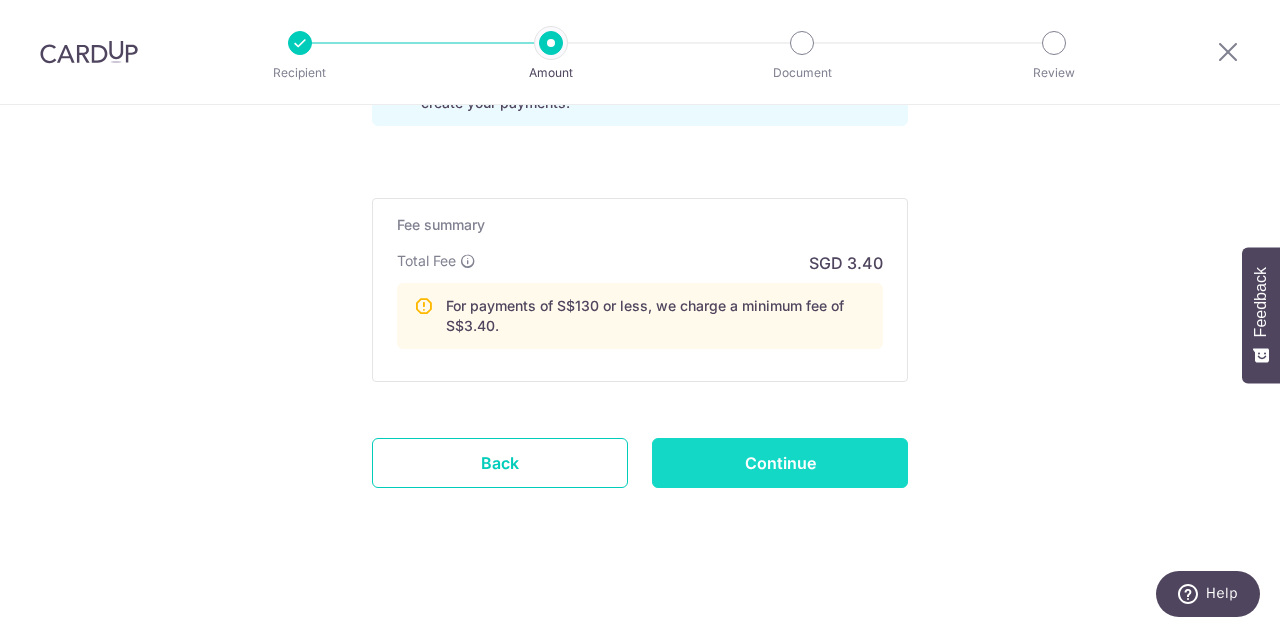 type on "rec185" 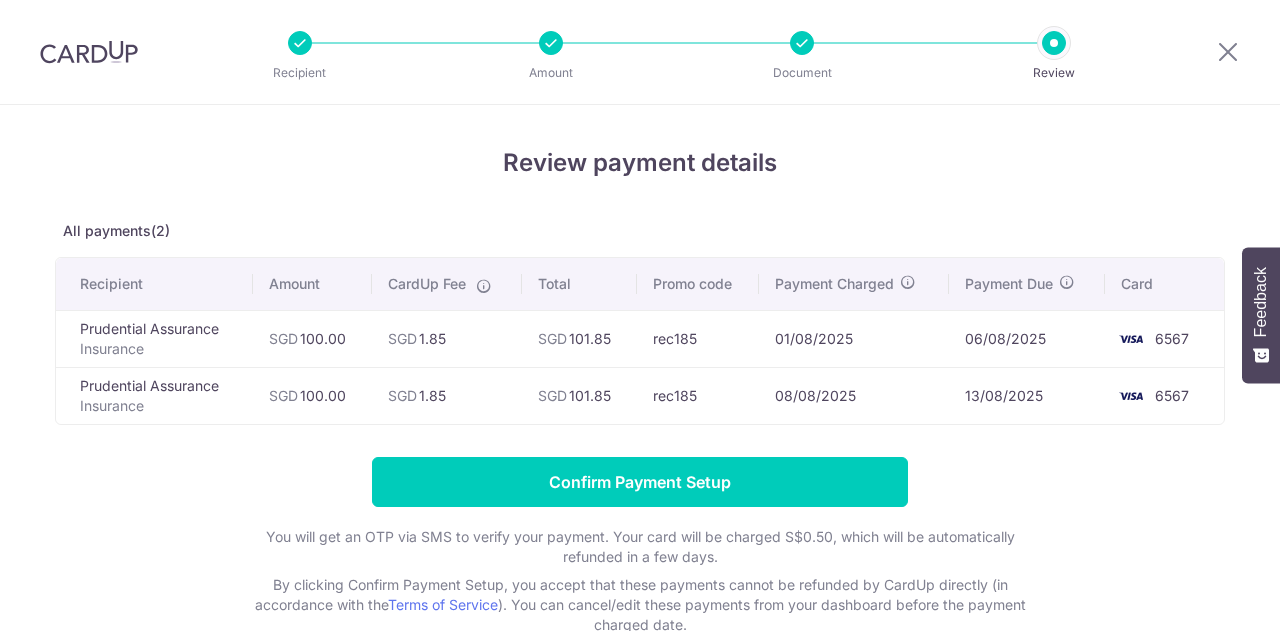 scroll, scrollTop: 0, scrollLeft: 0, axis: both 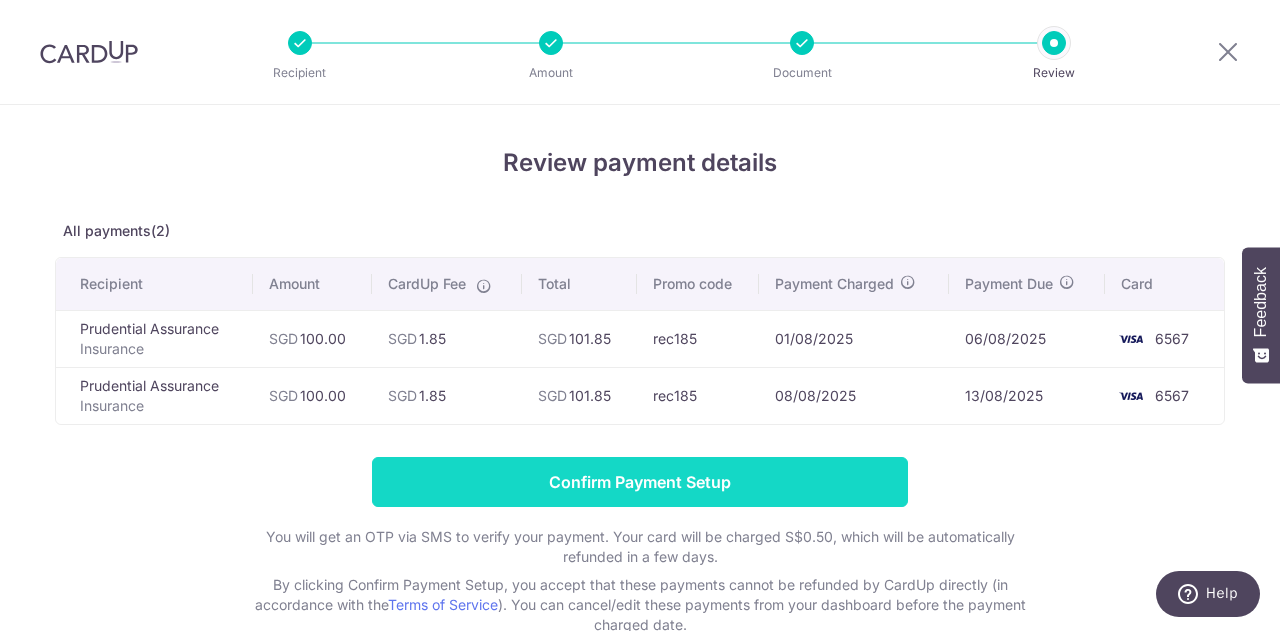 click on "Confirm Payment Setup" at bounding box center (640, 482) 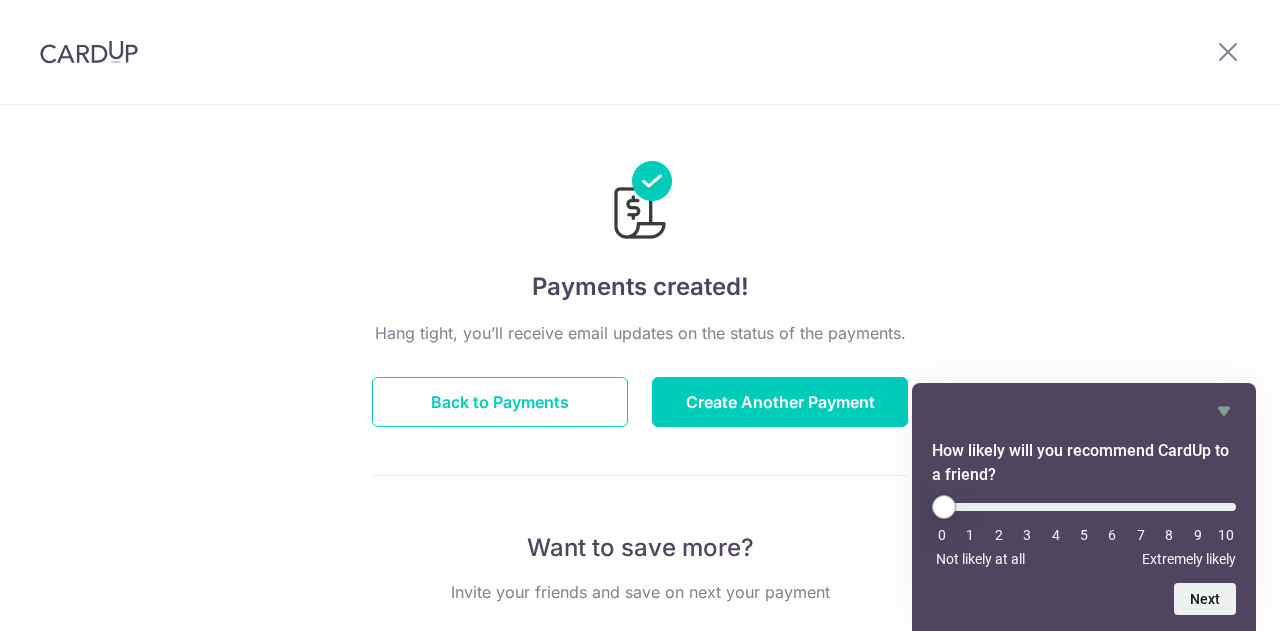 scroll, scrollTop: 0, scrollLeft: 0, axis: both 